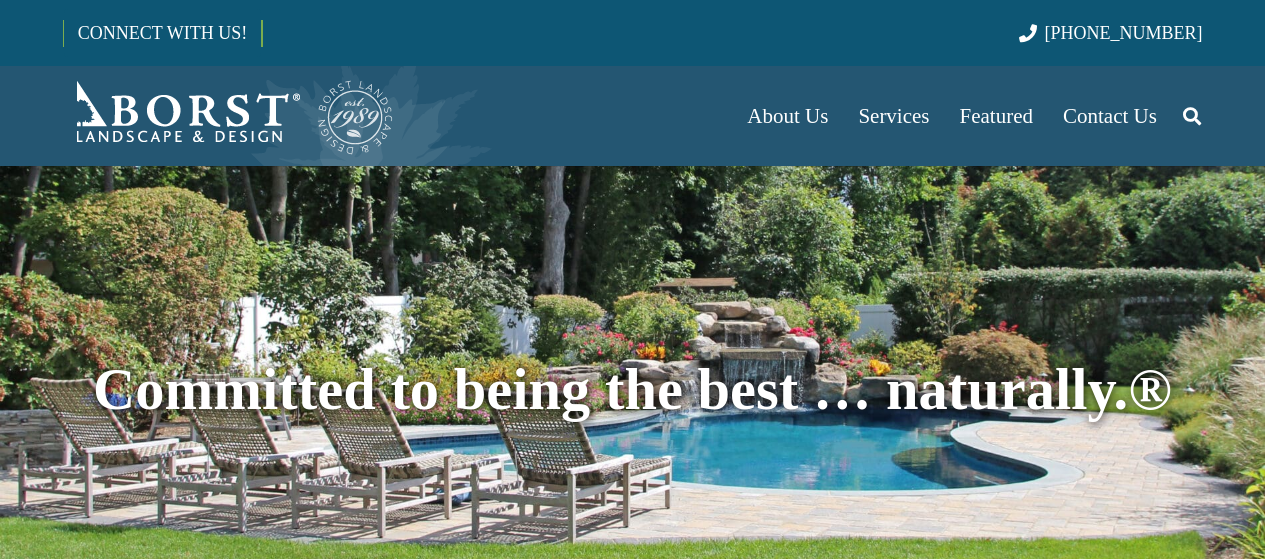 scroll, scrollTop: 0, scrollLeft: 0, axis: both 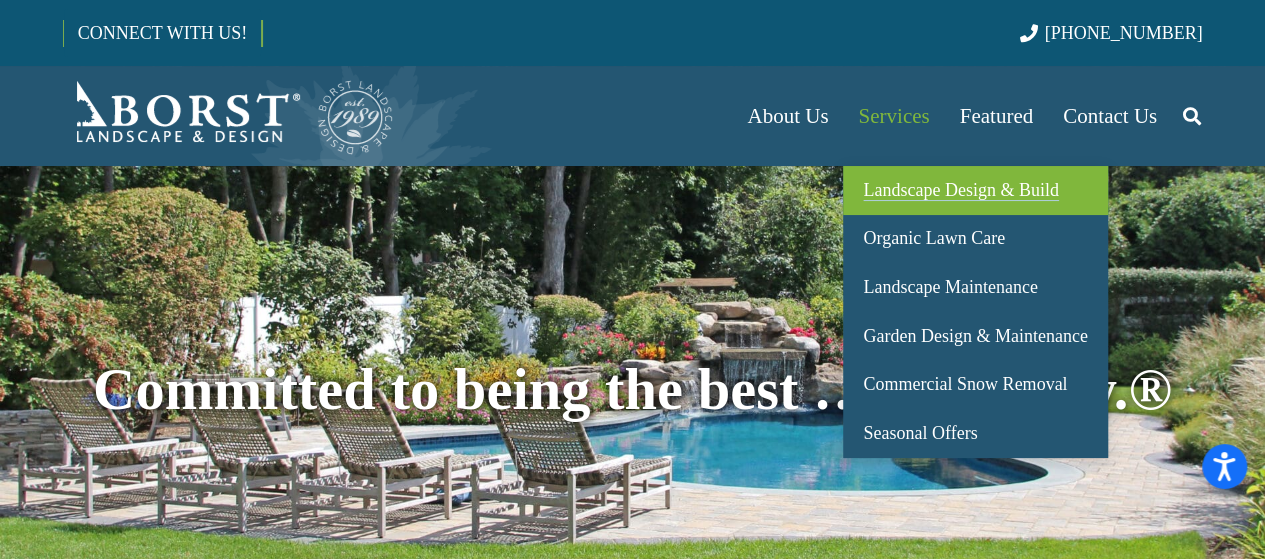 click on "Landscape Design & Build" at bounding box center (960, 190) 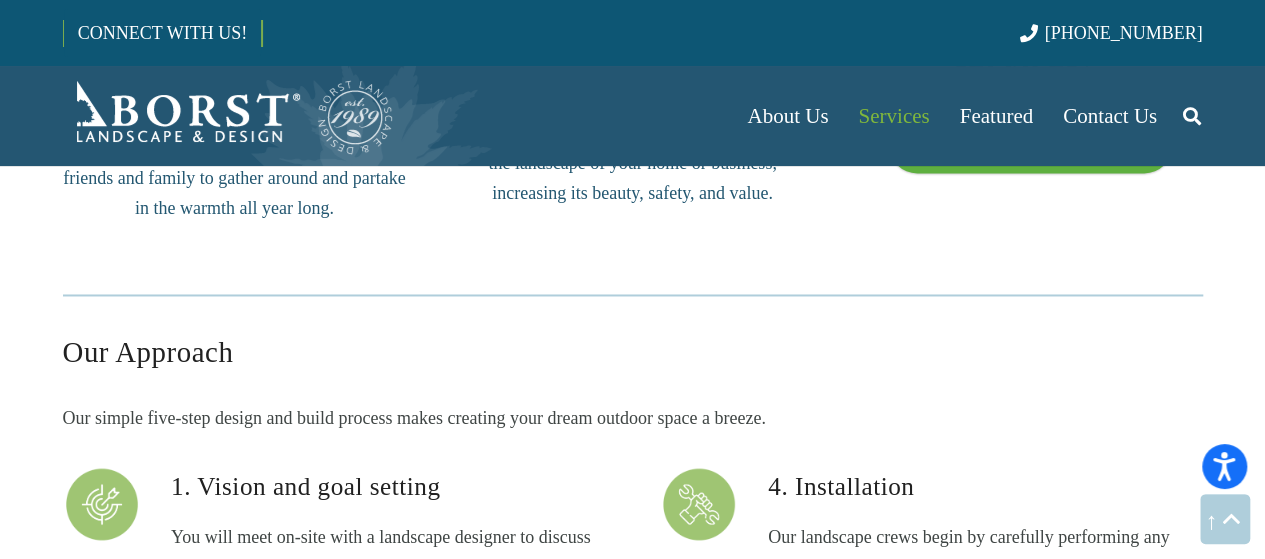 scroll, scrollTop: 4900, scrollLeft: 0, axis: vertical 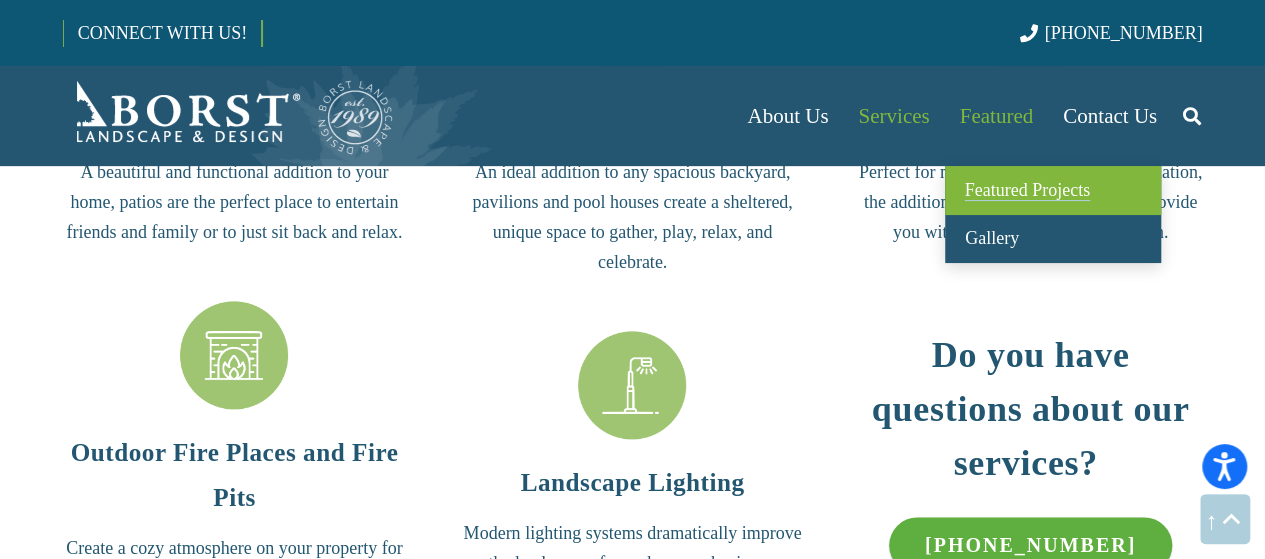 click on "Featured Projects" at bounding box center (1027, 190) 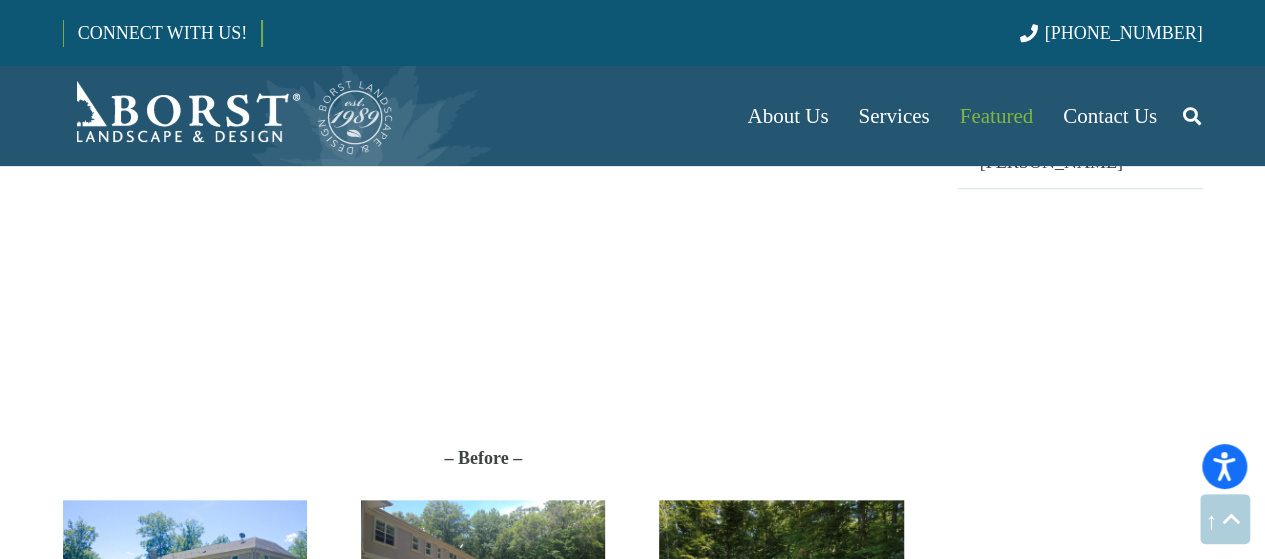 scroll, scrollTop: 700, scrollLeft: 0, axis: vertical 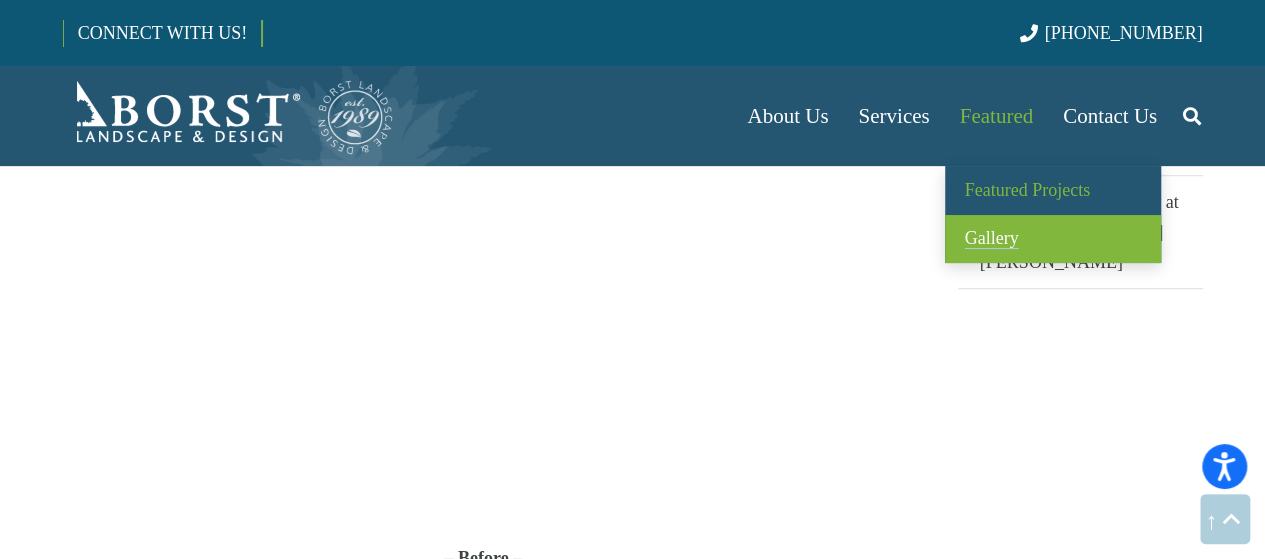 click on "Gallery" at bounding box center (992, 238) 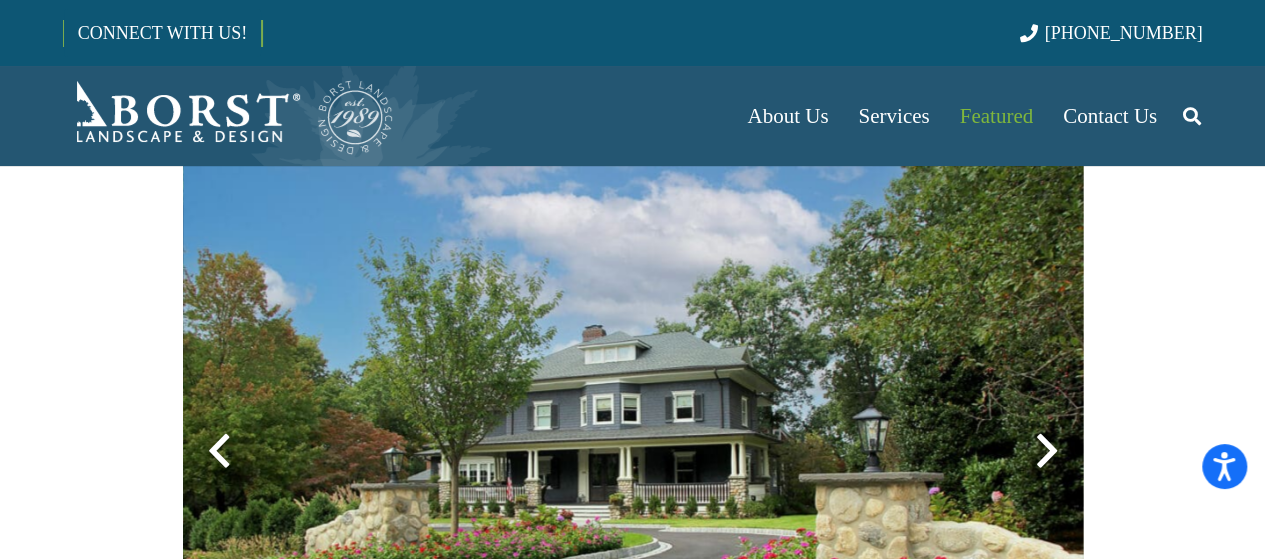 scroll, scrollTop: 500, scrollLeft: 0, axis: vertical 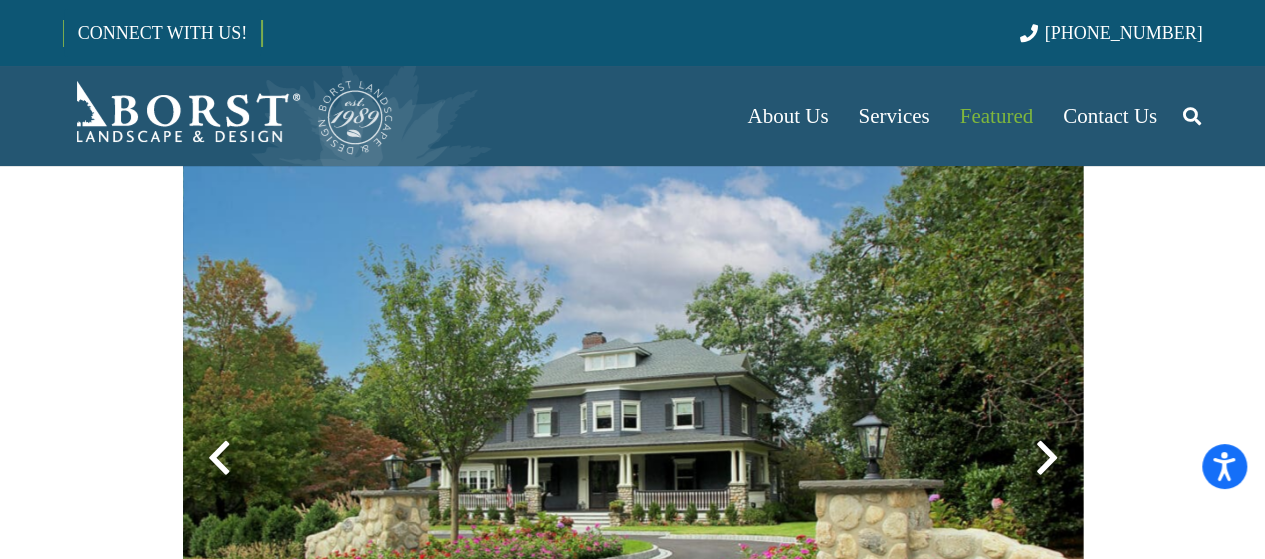 click at bounding box center [1047, 458] 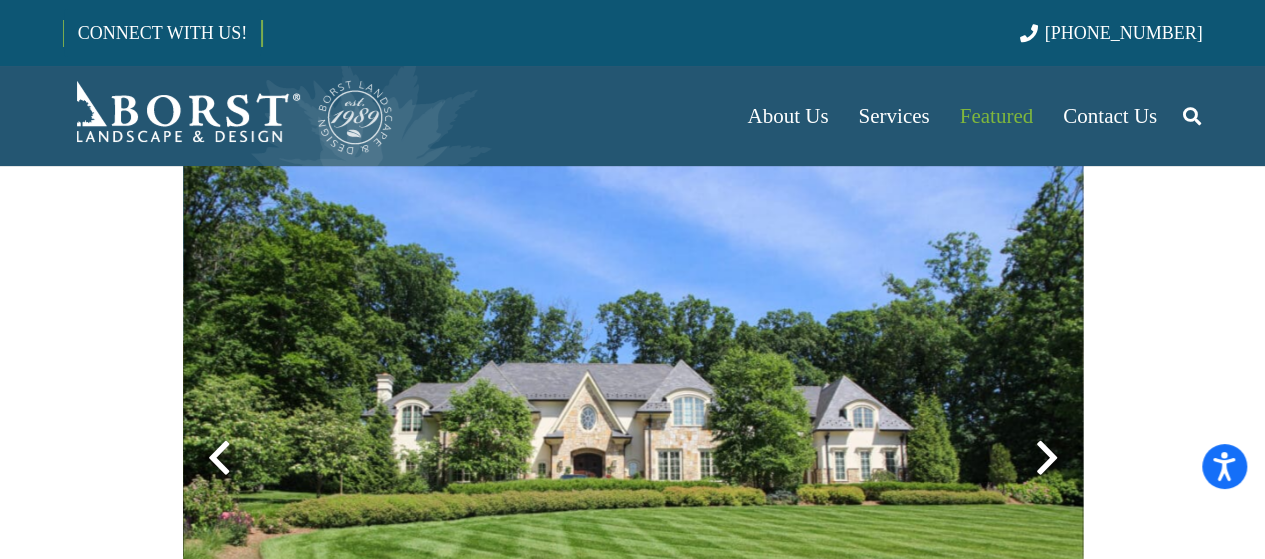 click at bounding box center (1047, 458) 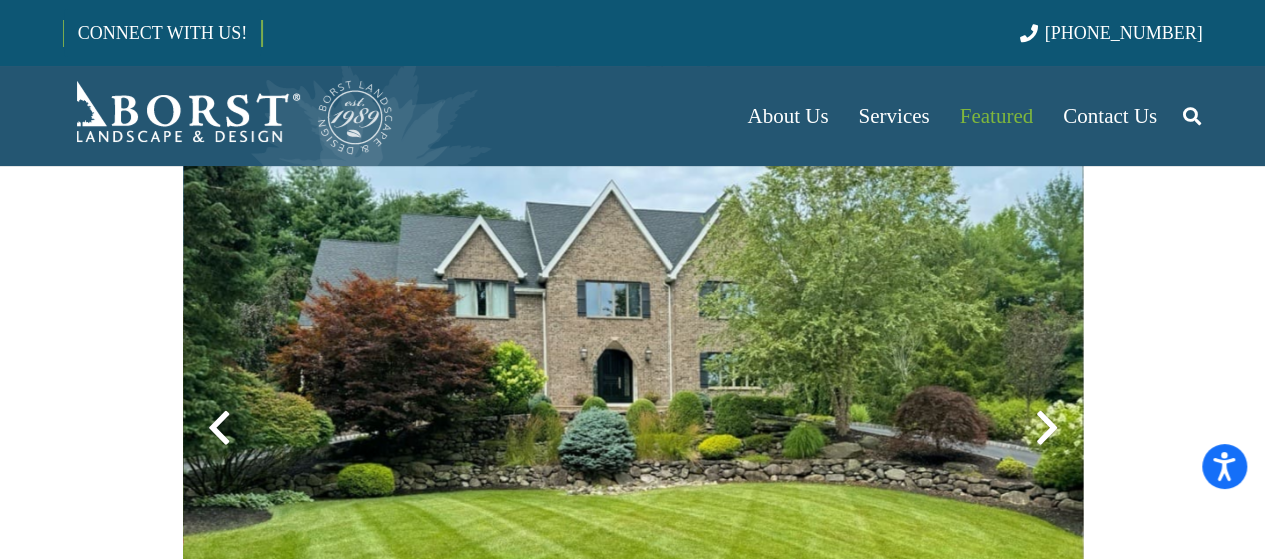 scroll, scrollTop: 767, scrollLeft: 0, axis: vertical 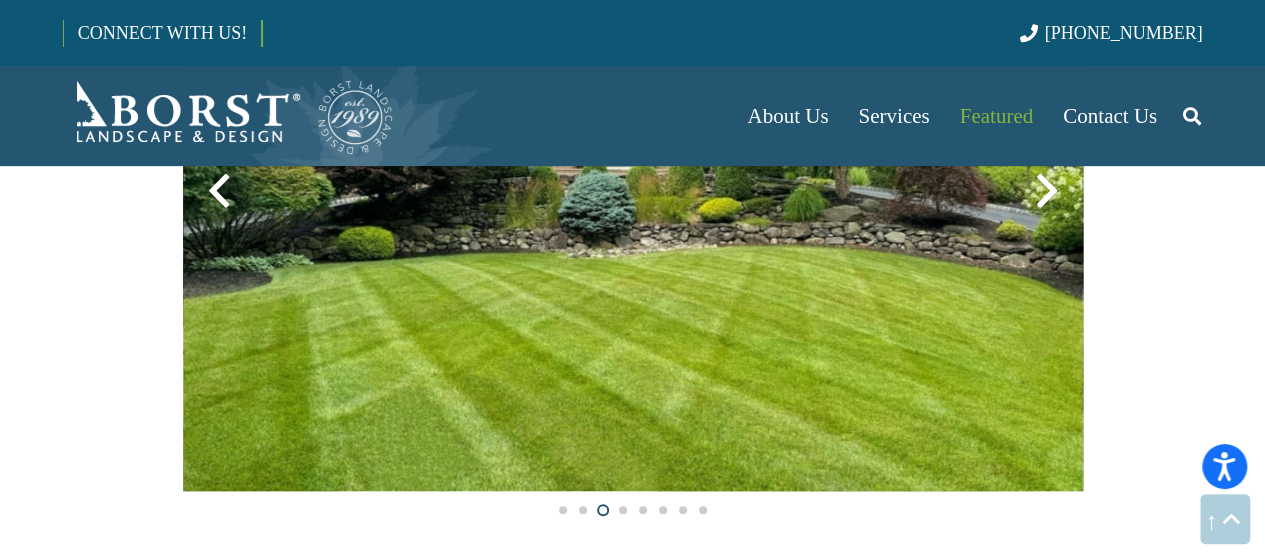 click at bounding box center (633, 206) 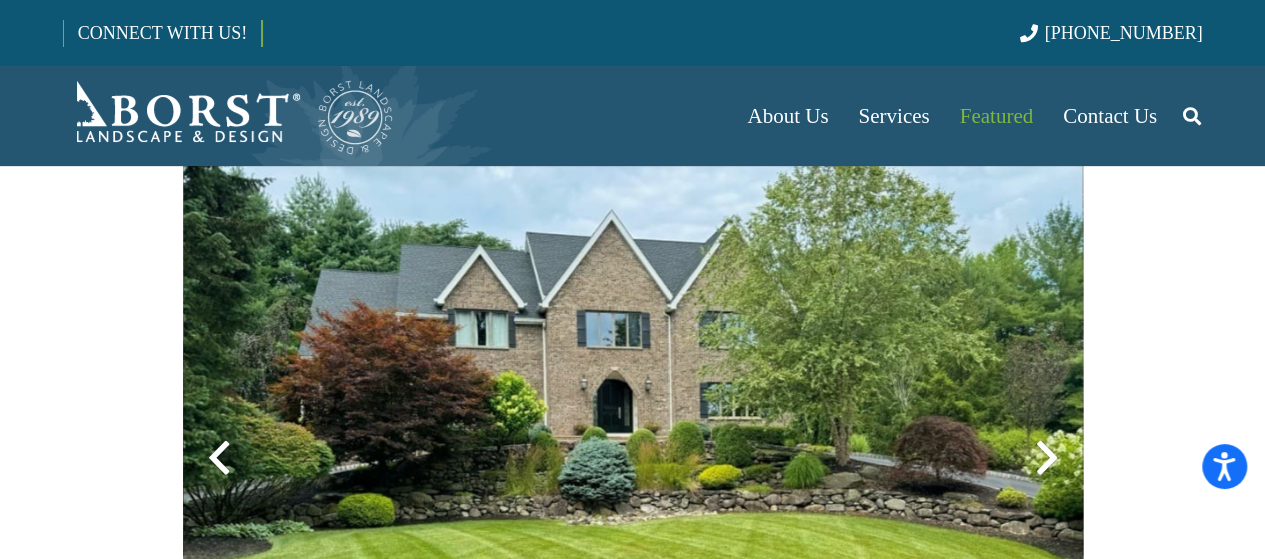 click at bounding box center (1047, 458) 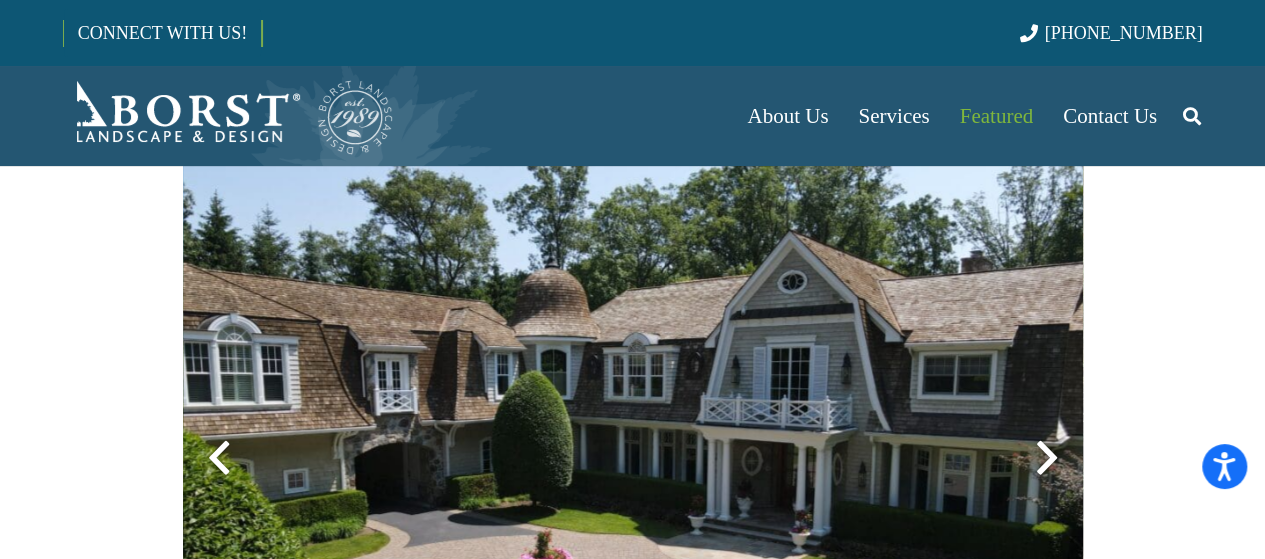 click at bounding box center [1047, 458] 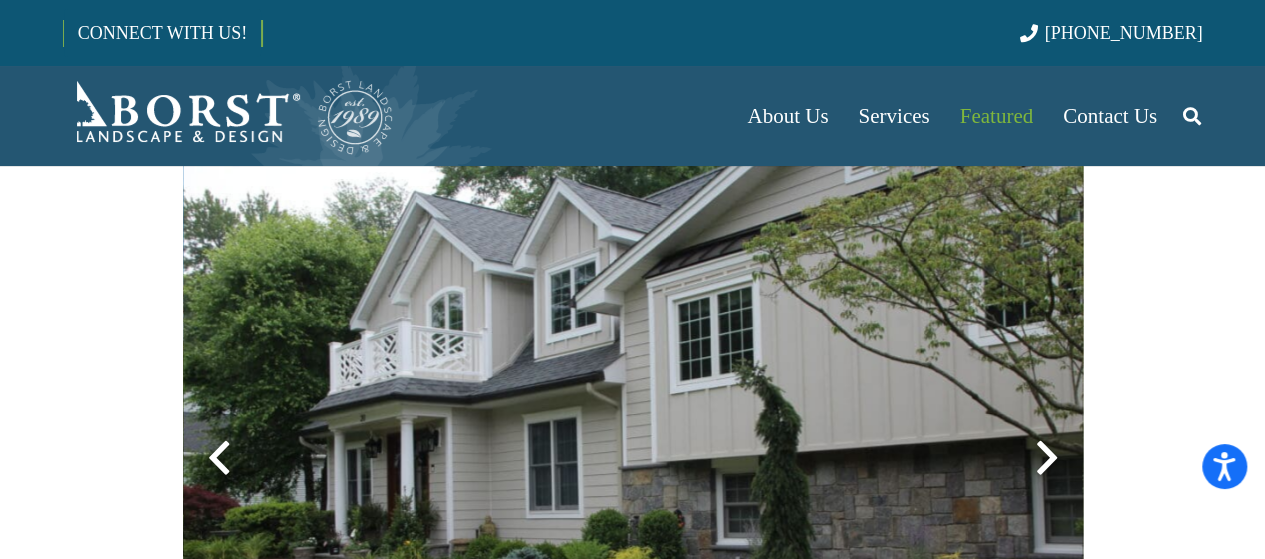 click at bounding box center [1047, 458] 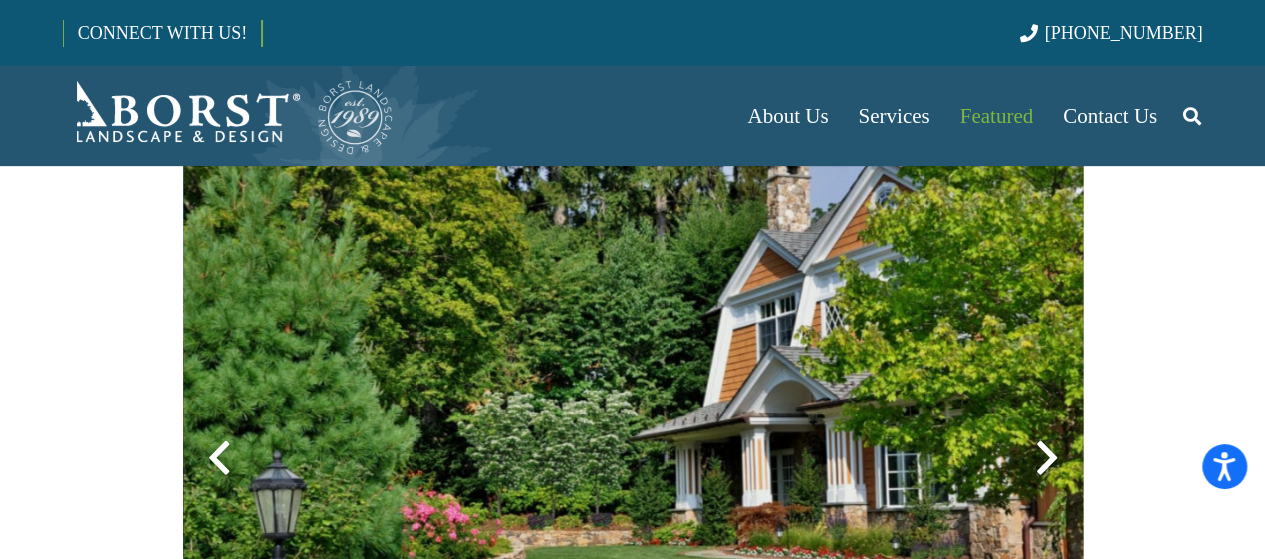 click at bounding box center (1047, 458) 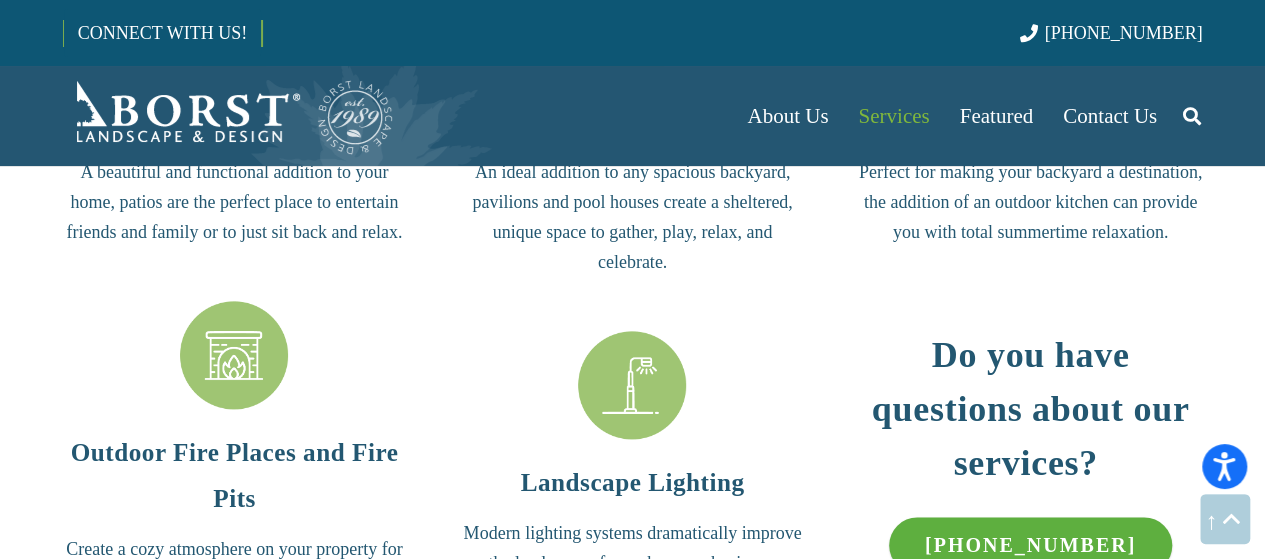 scroll, scrollTop: 4664, scrollLeft: 0, axis: vertical 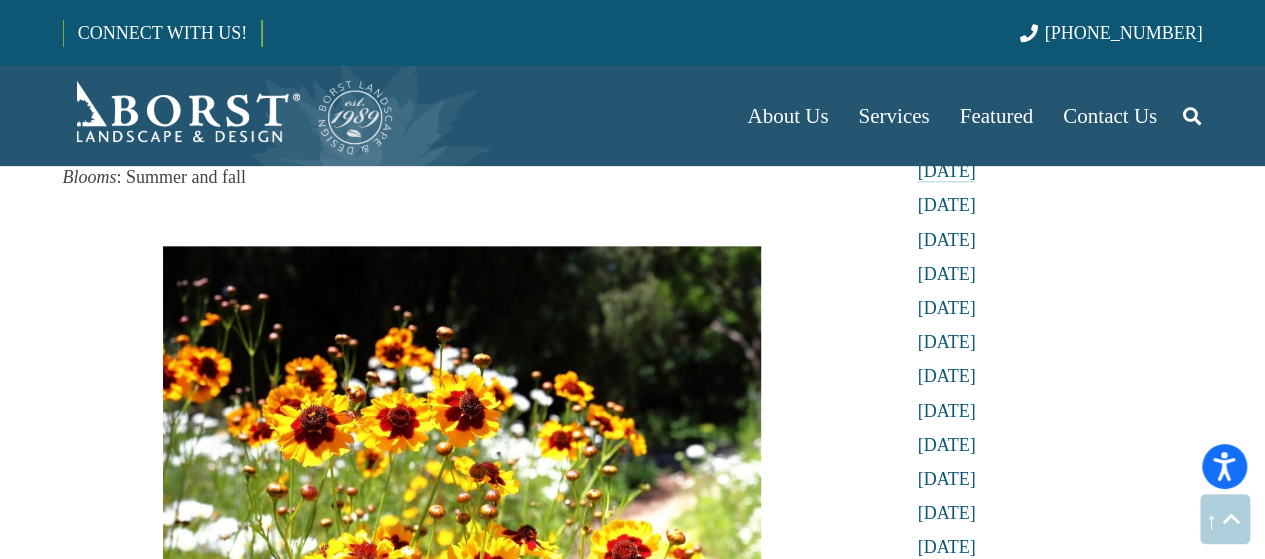 click on "[DATE]" at bounding box center (947, 171) 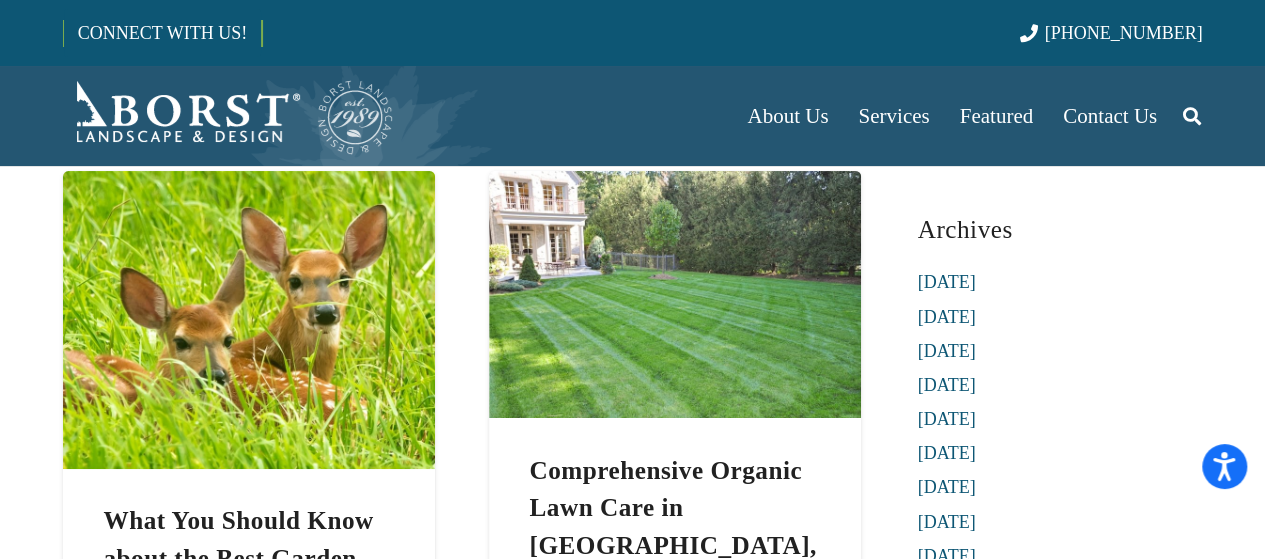 scroll, scrollTop: 0, scrollLeft: 0, axis: both 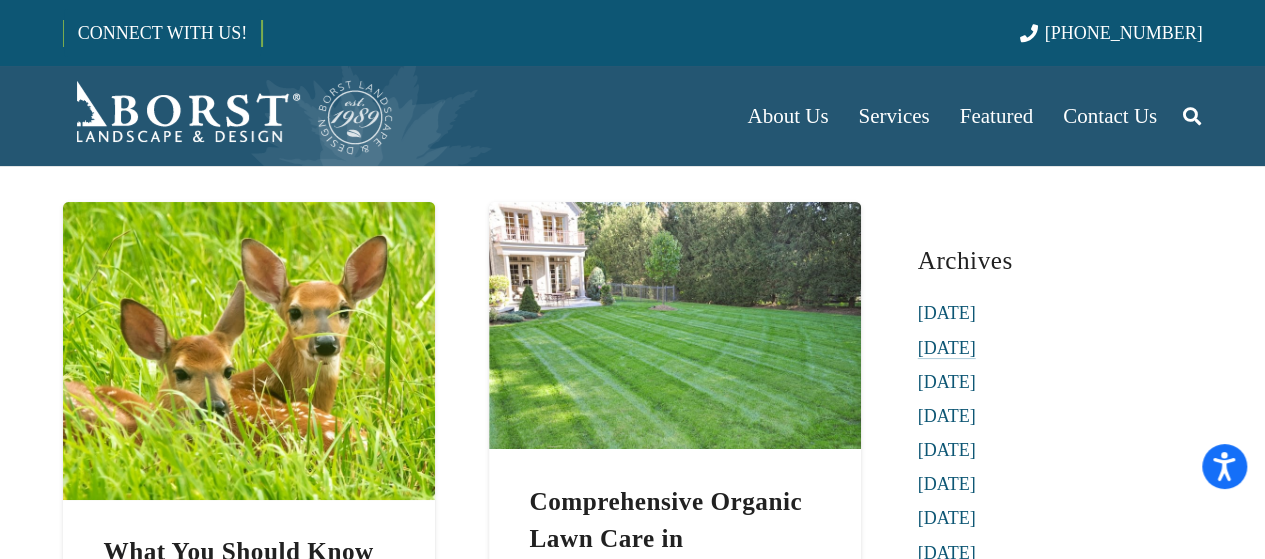 click on "June 2025" at bounding box center [947, 348] 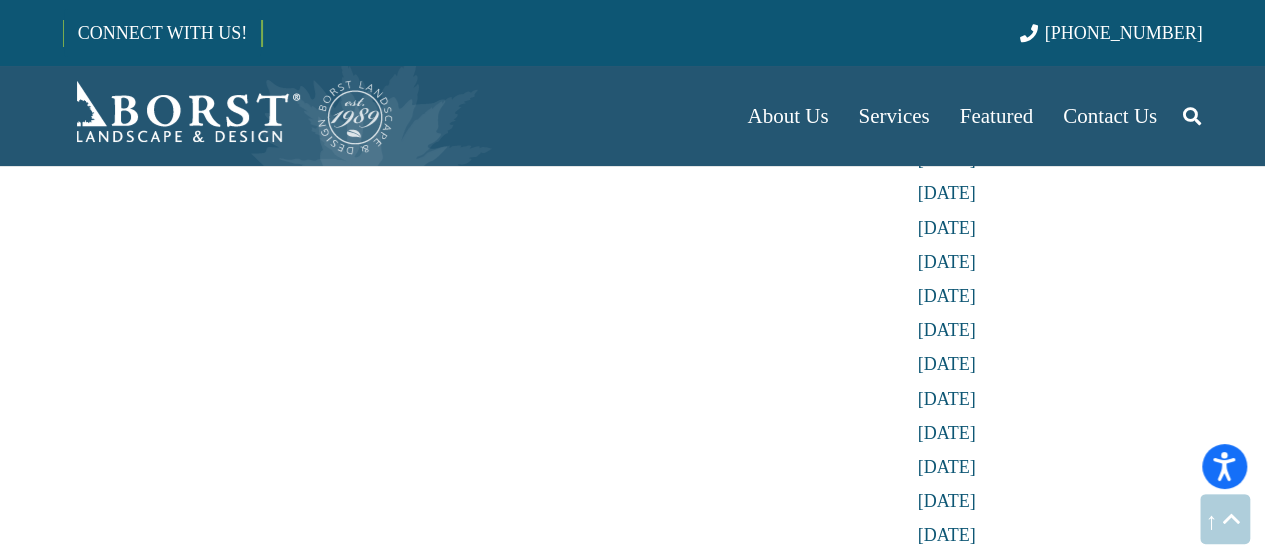 scroll, scrollTop: 7600, scrollLeft: 0, axis: vertical 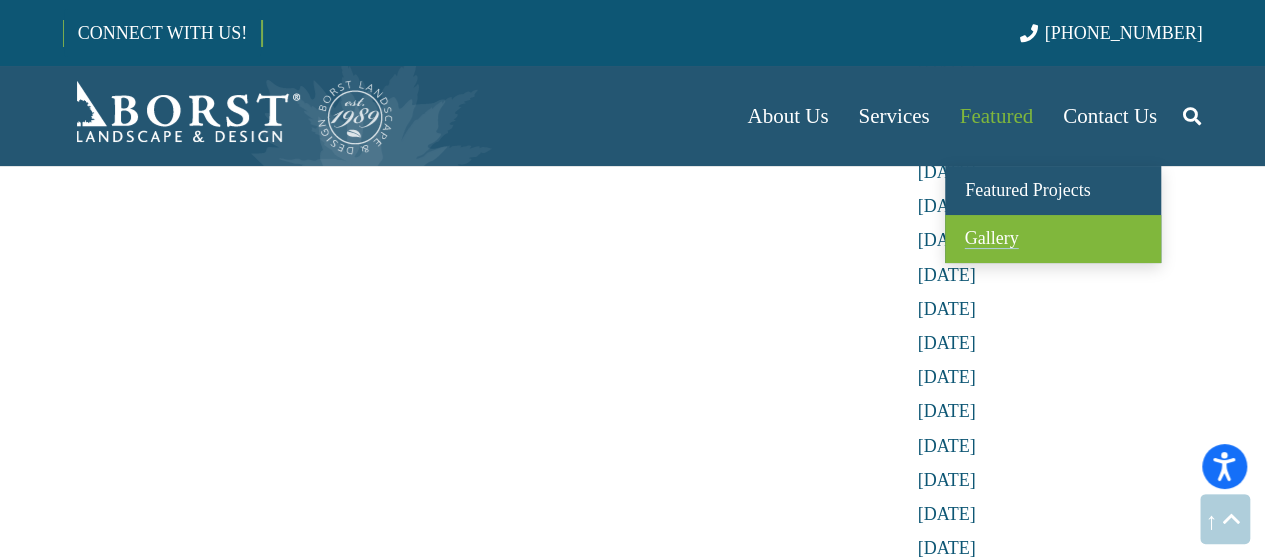 click on "Gallery" at bounding box center (992, 238) 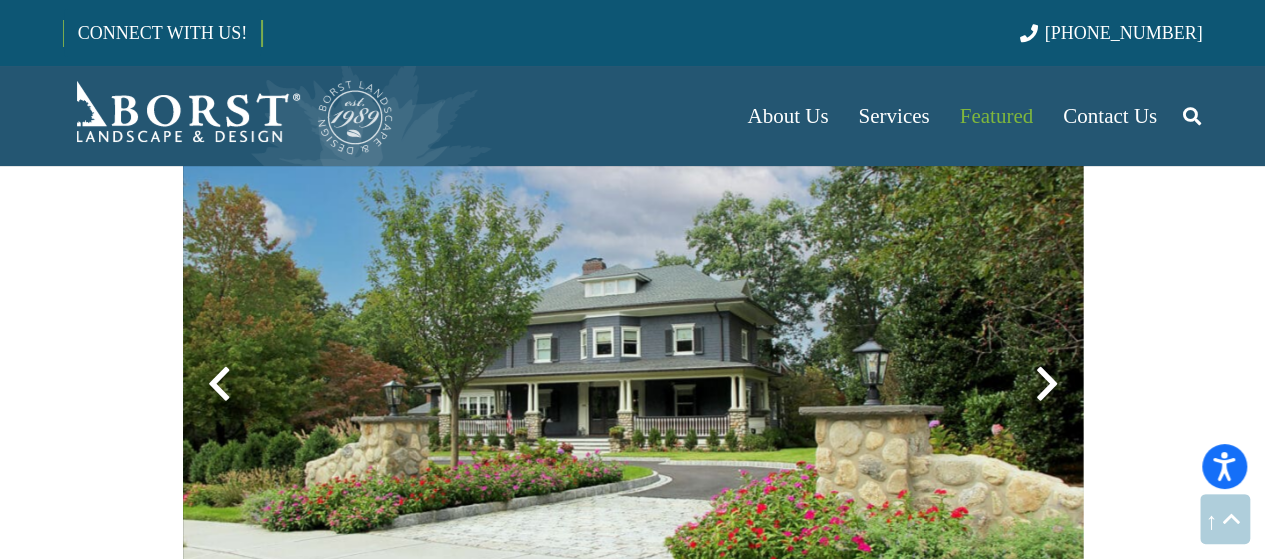 scroll, scrollTop: 600, scrollLeft: 0, axis: vertical 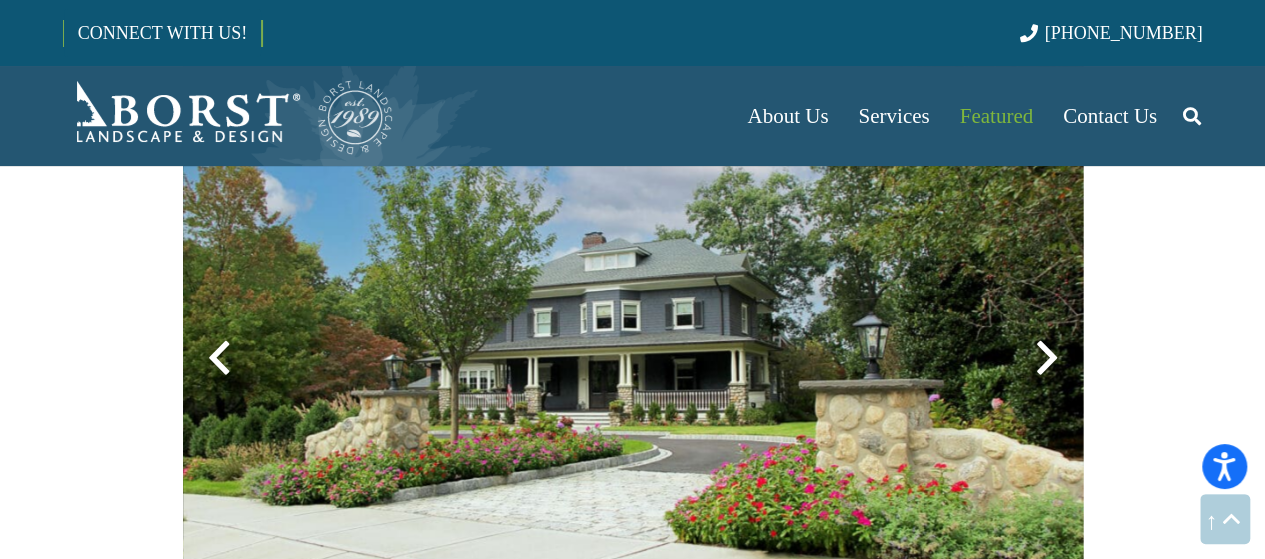 click at bounding box center [1047, 358] 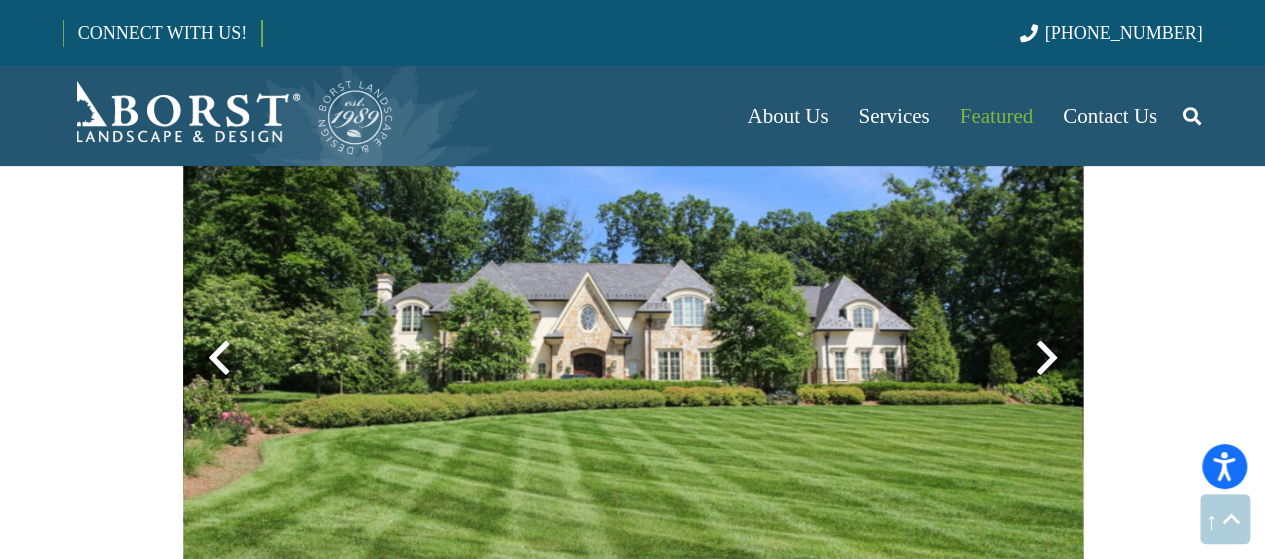 click at bounding box center [1047, 358] 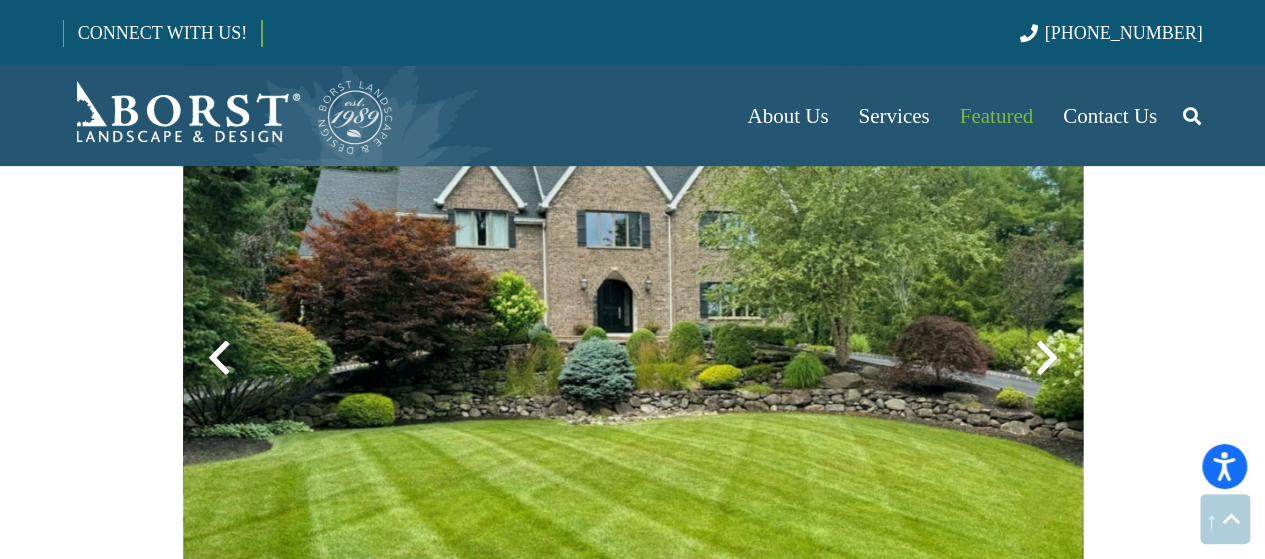 click at bounding box center [1047, 358] 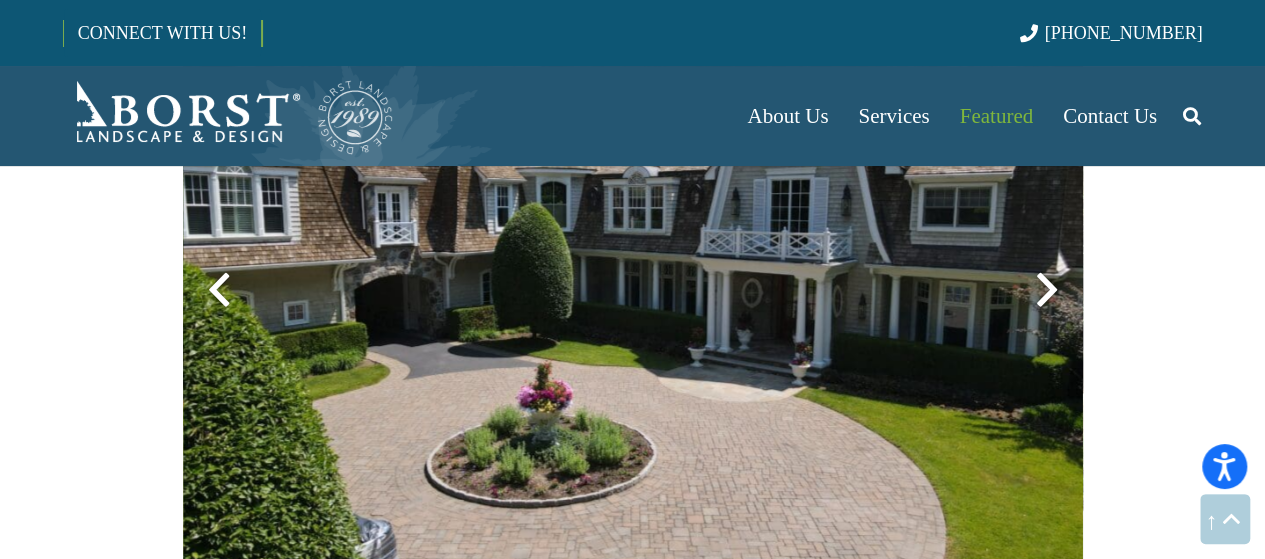 scroll, scrollTop: 700, scrollLeft: 0, axis: vertical 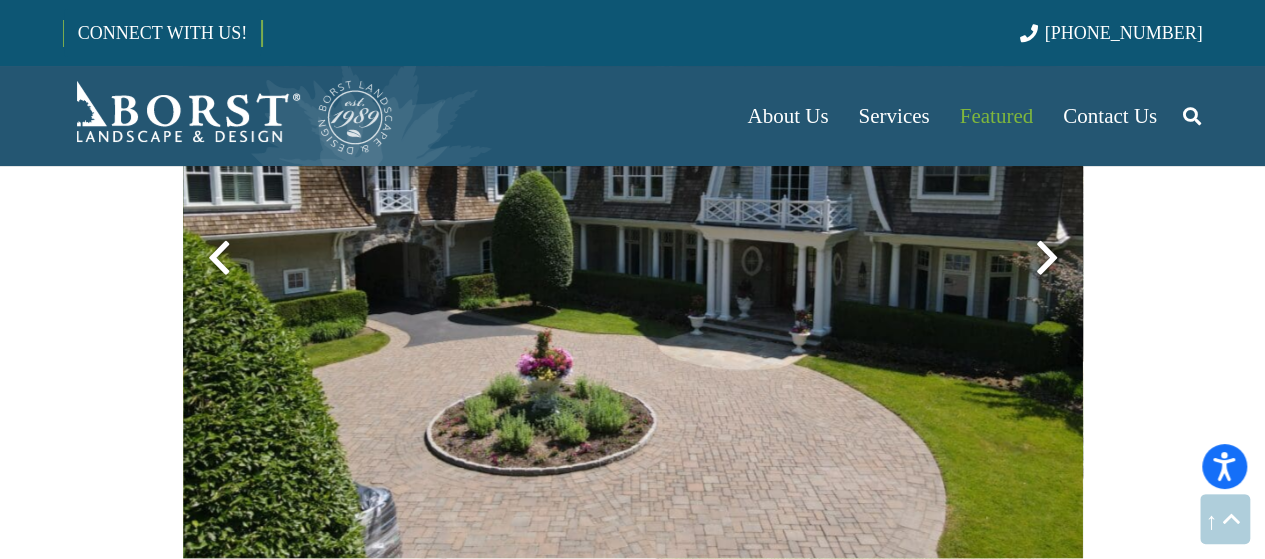 click at bounding box center [1047, 258] 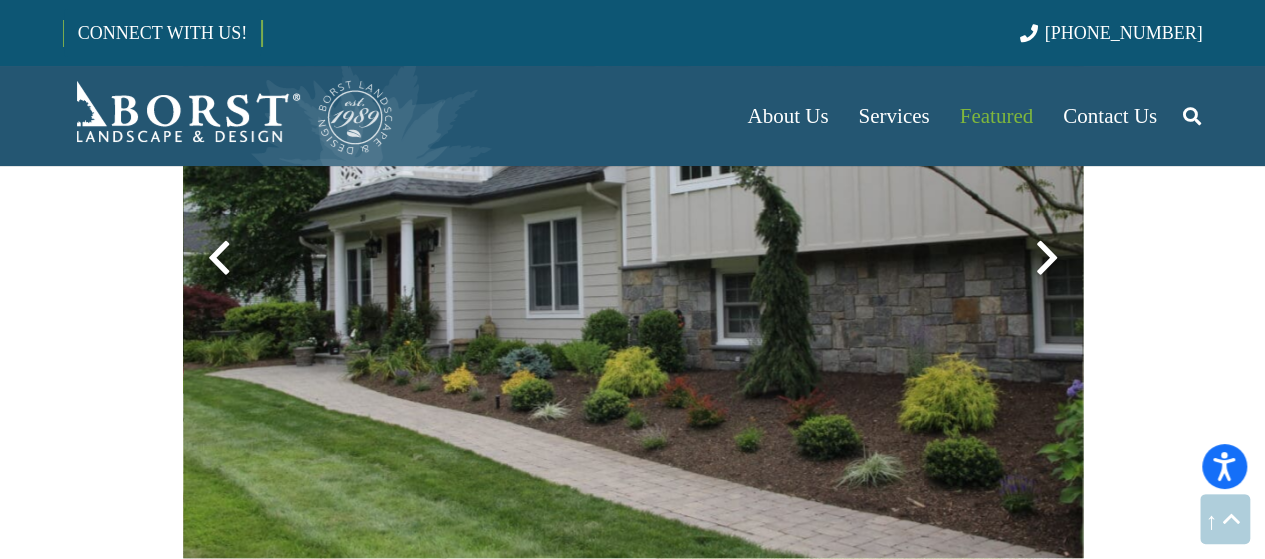 click at bounding box center (1047, 258) 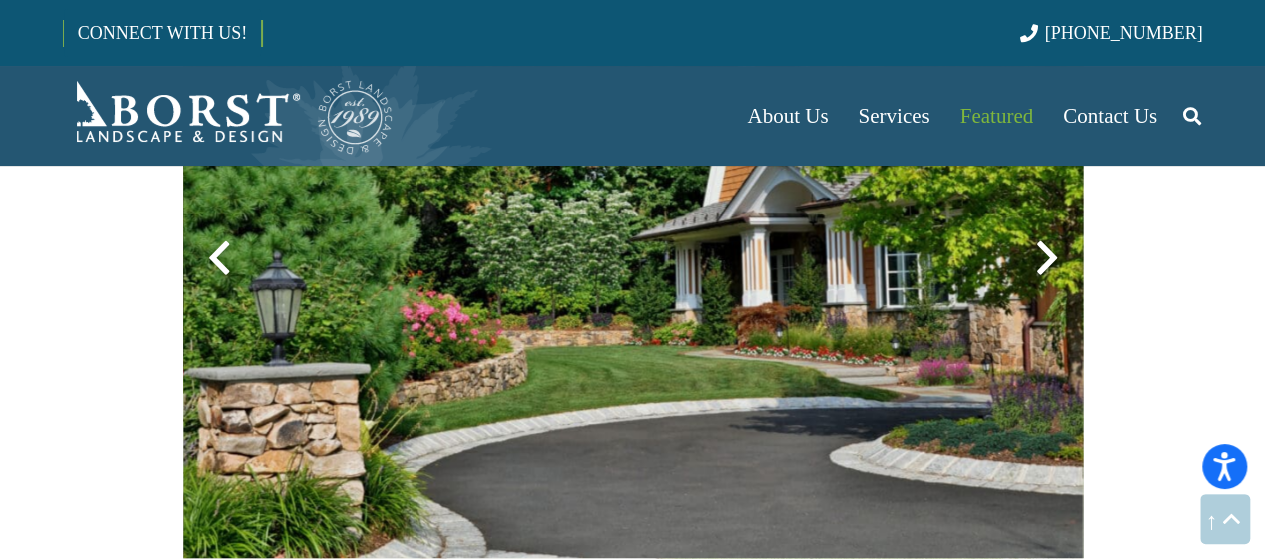 click at bounding box center [1047, 258] 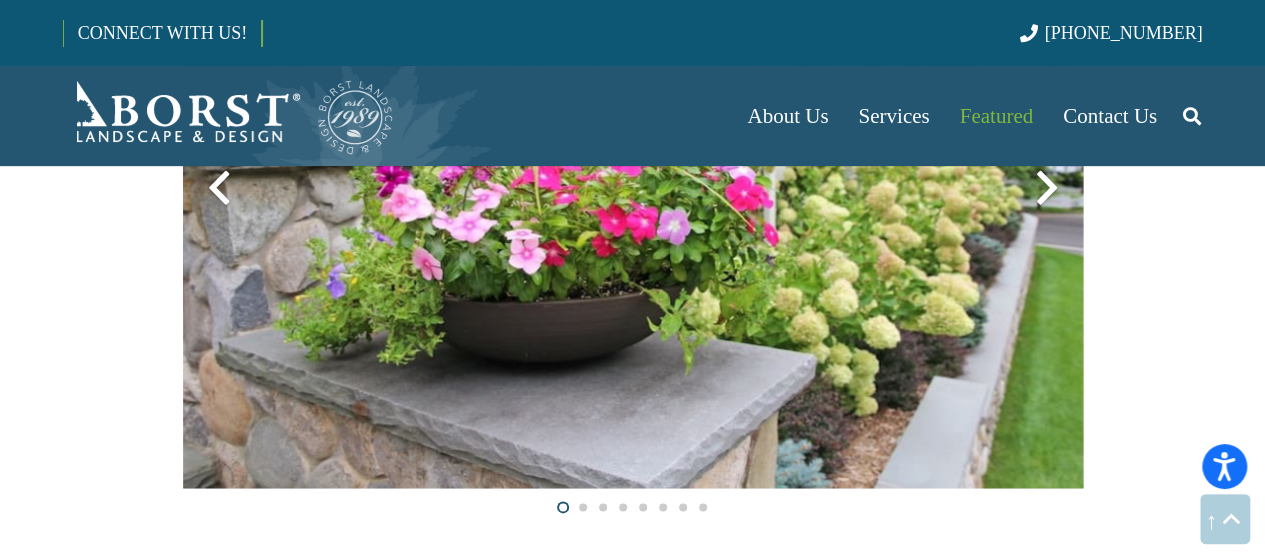 scroll, scrollTop: 4500, scrollLeft: 0, axis: vertical 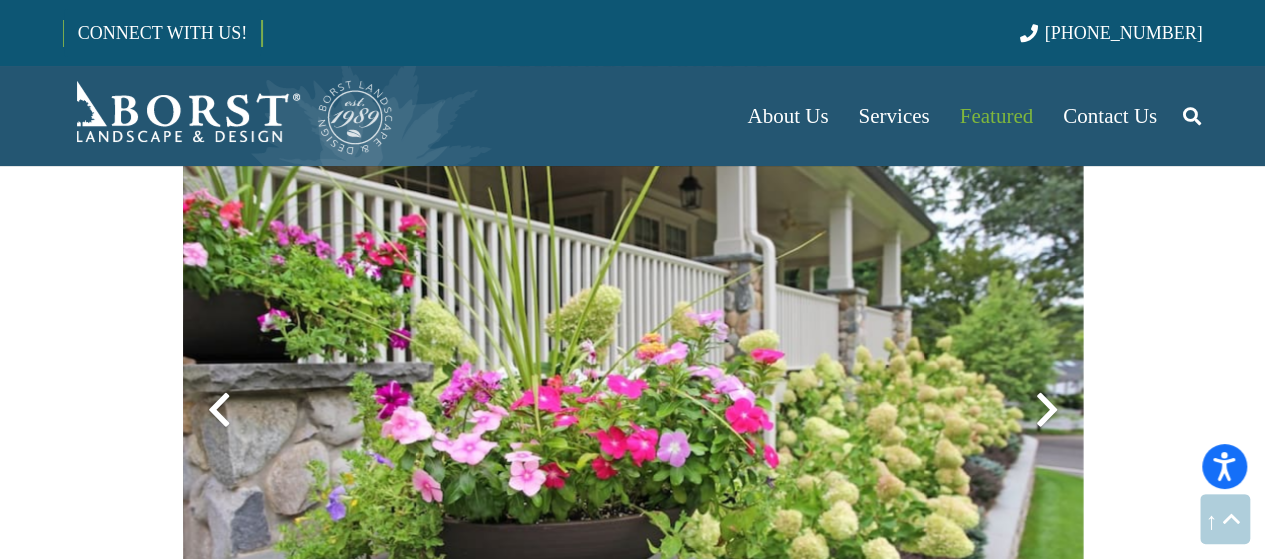 click at bounding box center (1047, 410) 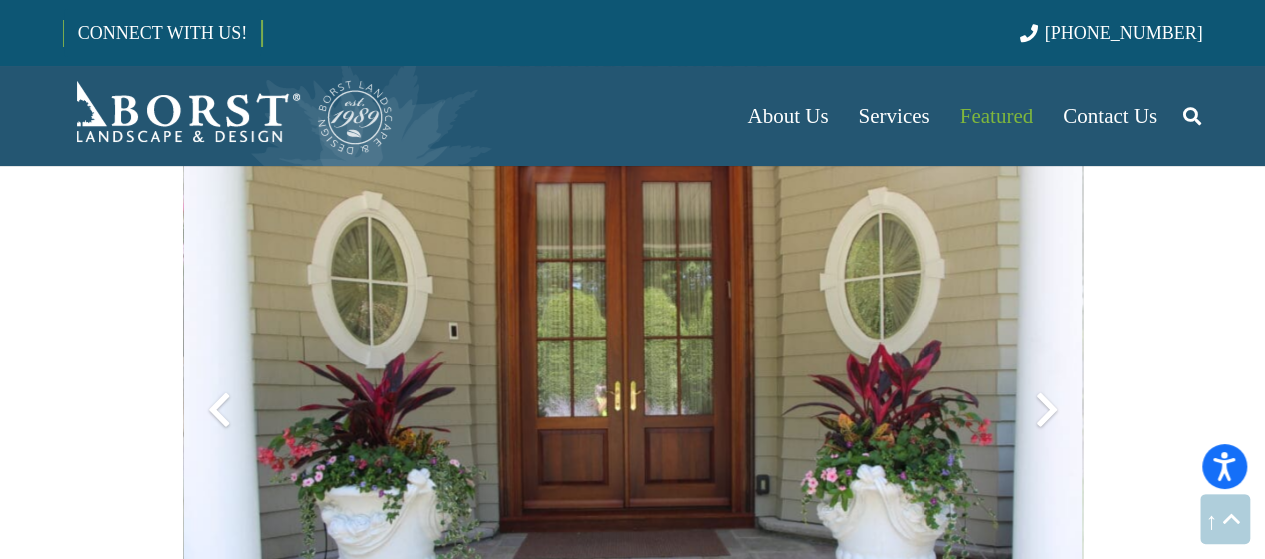 click at bounding box center (1047, 410) 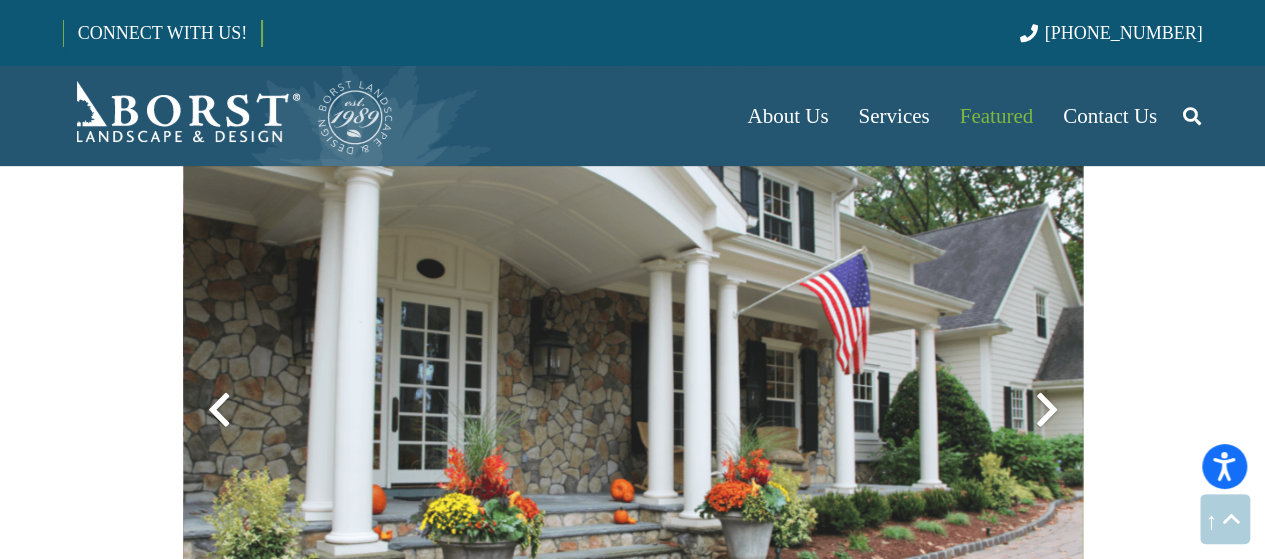 click at bounding box center [1047, 410] 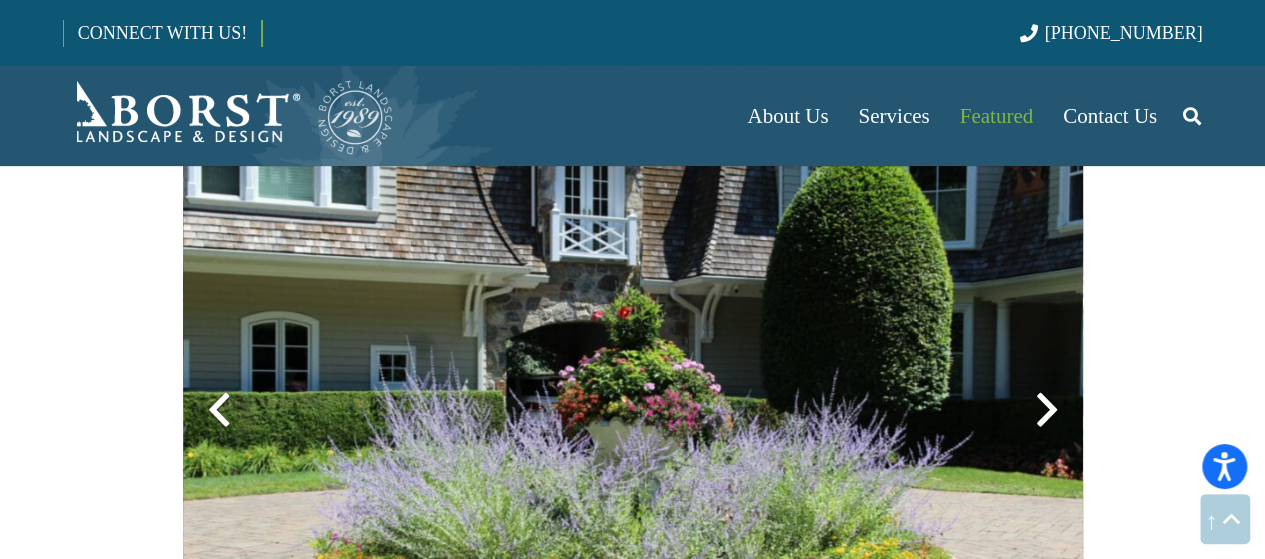 click at bounding box center [1047, 410] 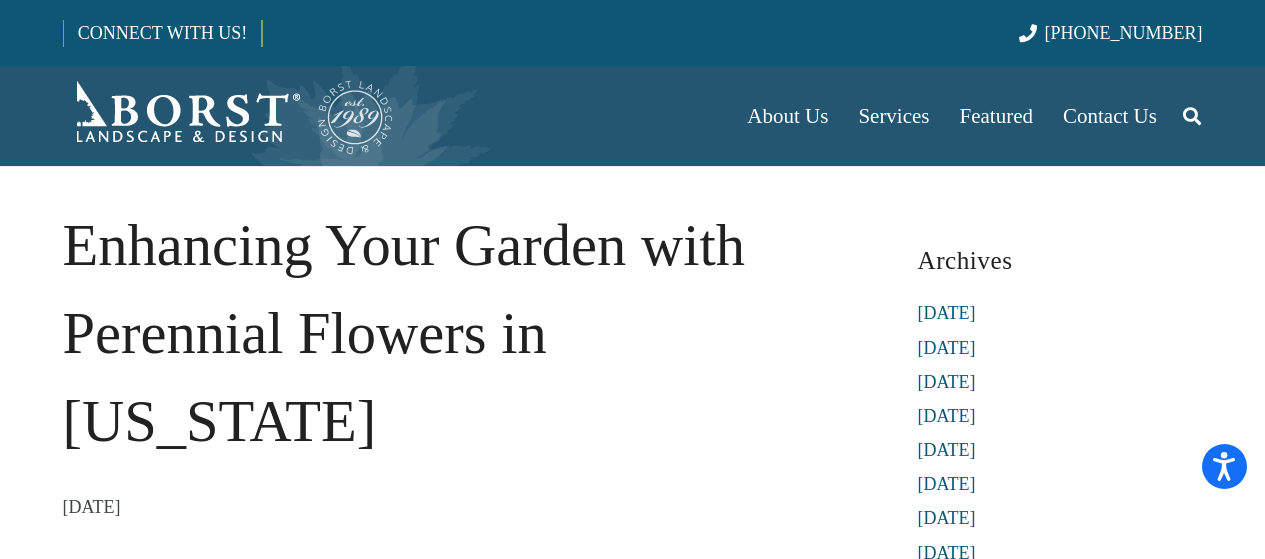 scroll, scrollTop: 288, scrollLeft: 0, axis: vertical 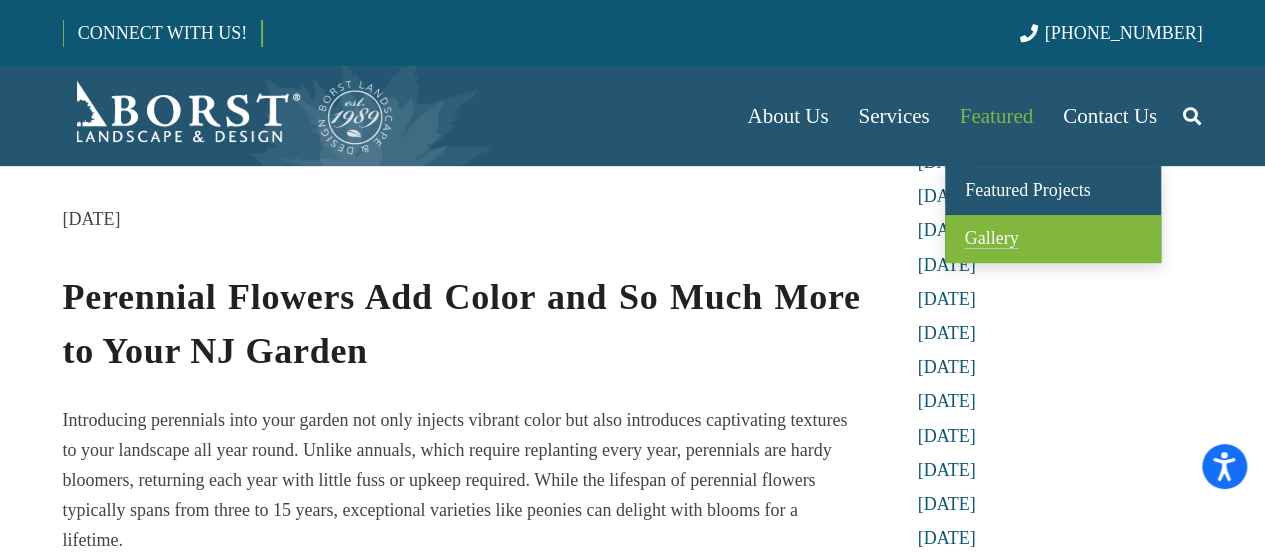 click on "Gallery" at bounding box center (992, 238) 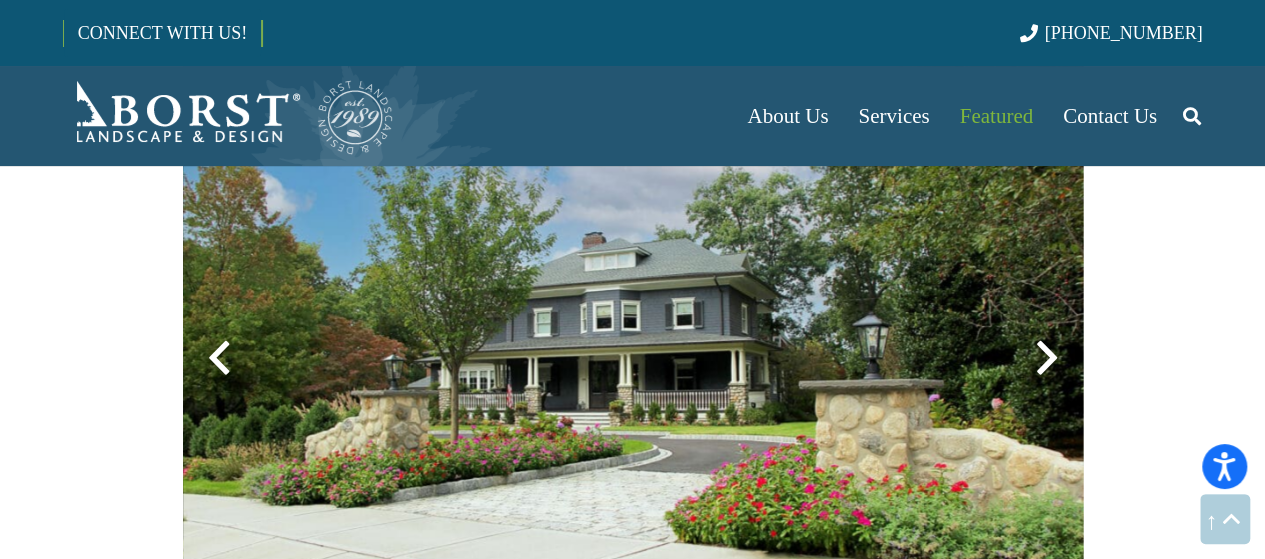 scroll, scrollTop: 600, scrollLeft: 0, axis: vertical 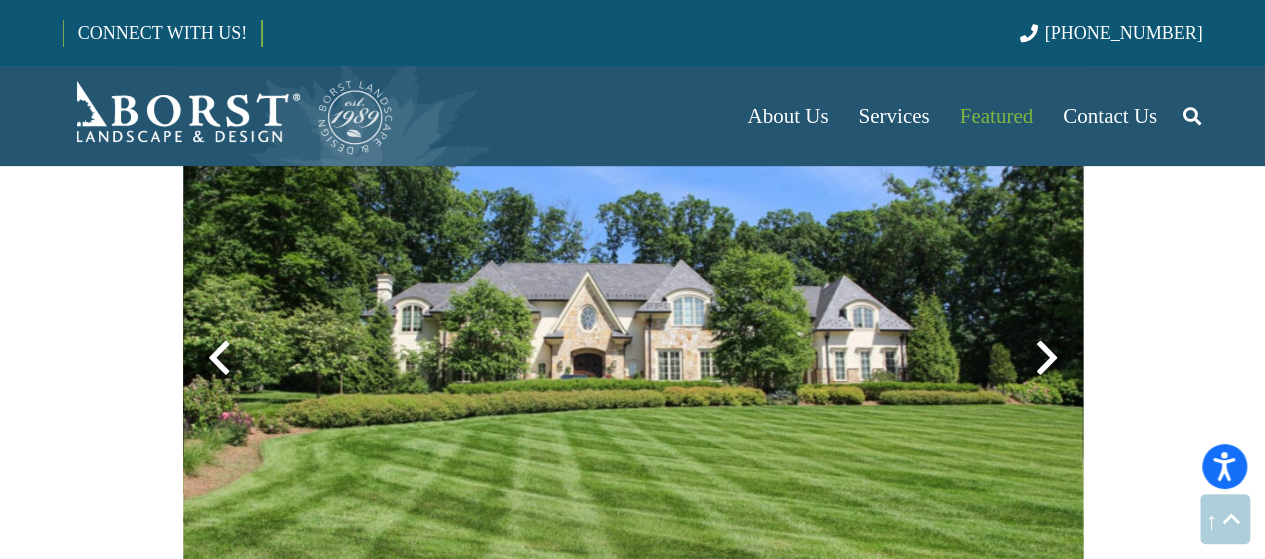 click at bounding box center [1047, 358] 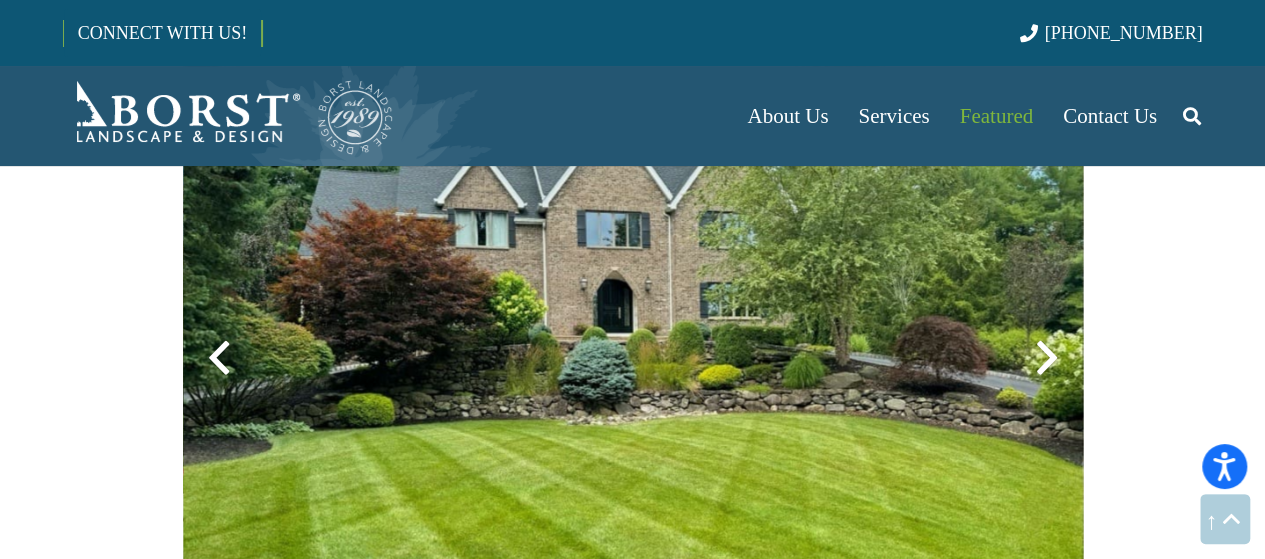 click at bounding box center (1047, 358) 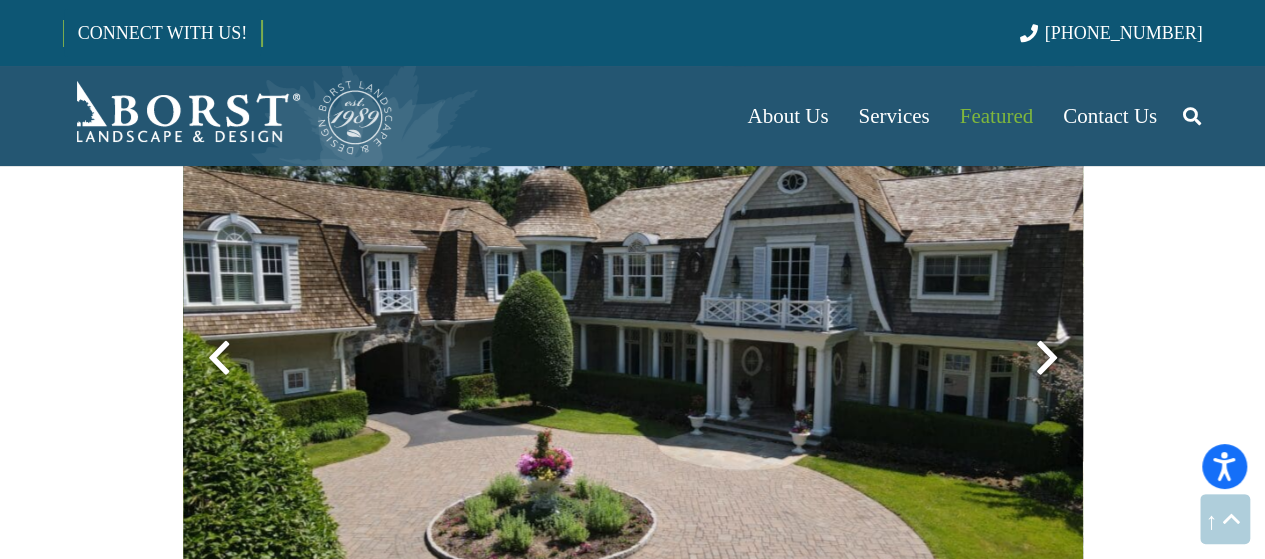 click at bounding box center [1047, 358] 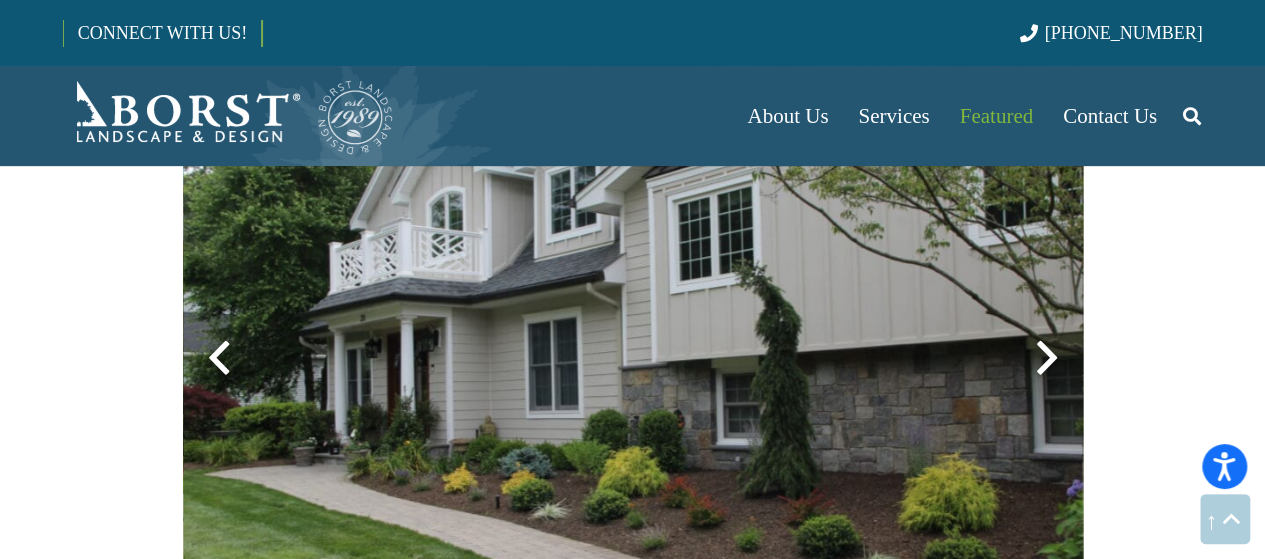 click at bounding box center (1047, 358) 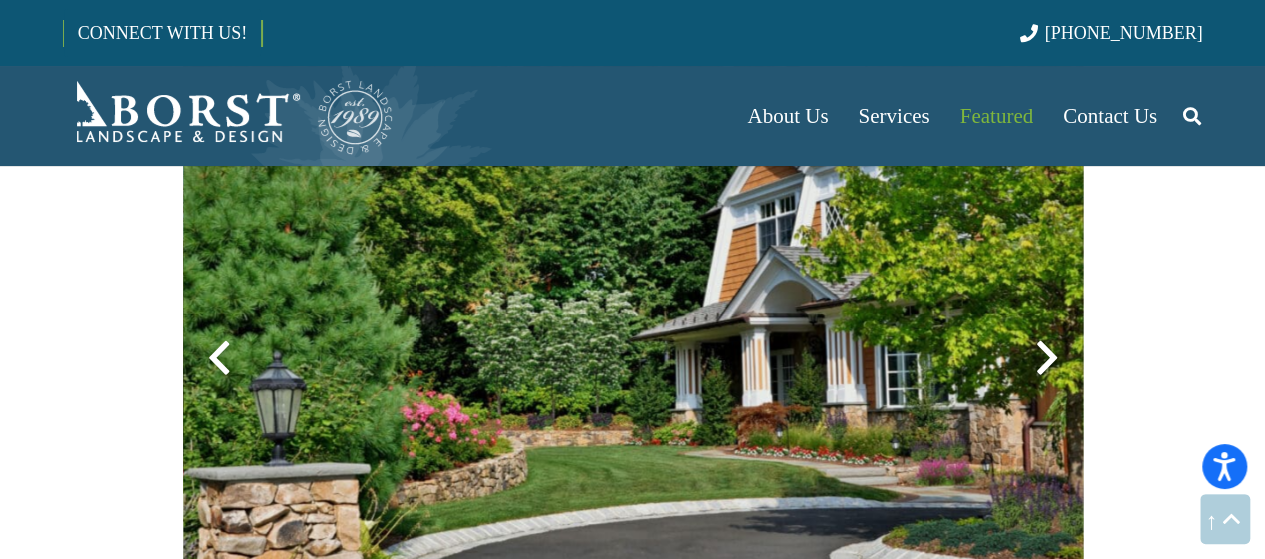 scroll, scrollTop: 500, scrollLeft: 0, axis: vertical 